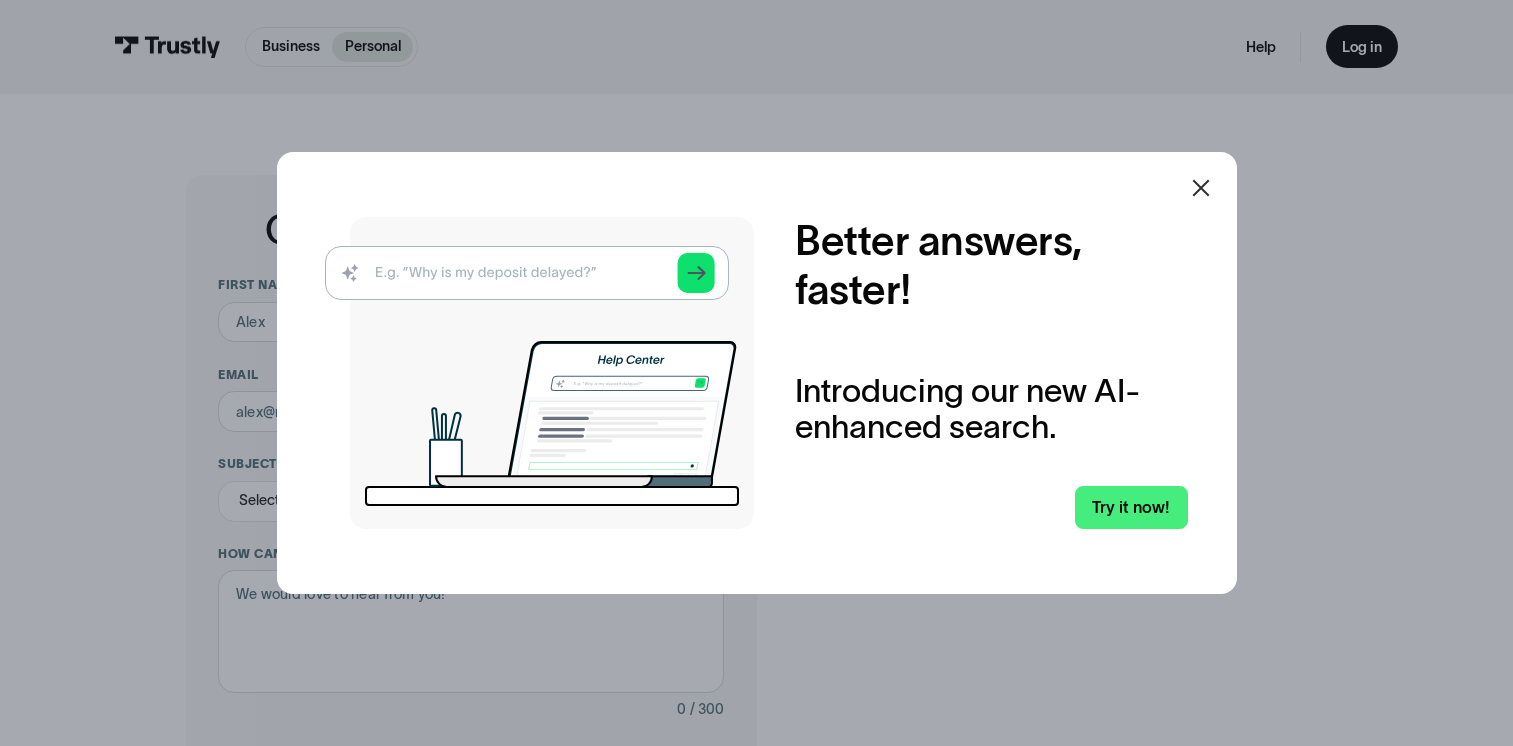 scroll, scrollTop: 0, scrollLeft: 0, axis: both 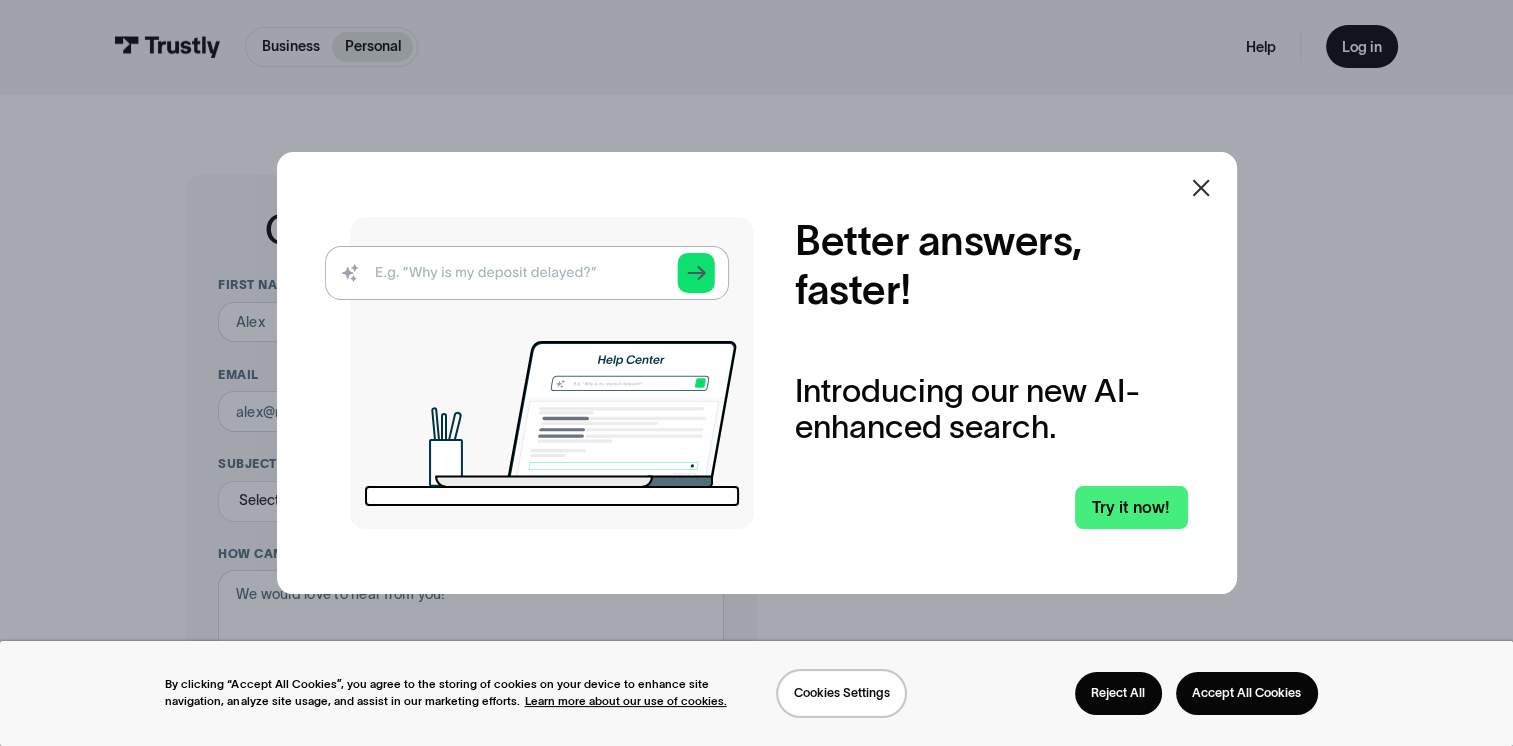 click at bounding box center (1201, 188) 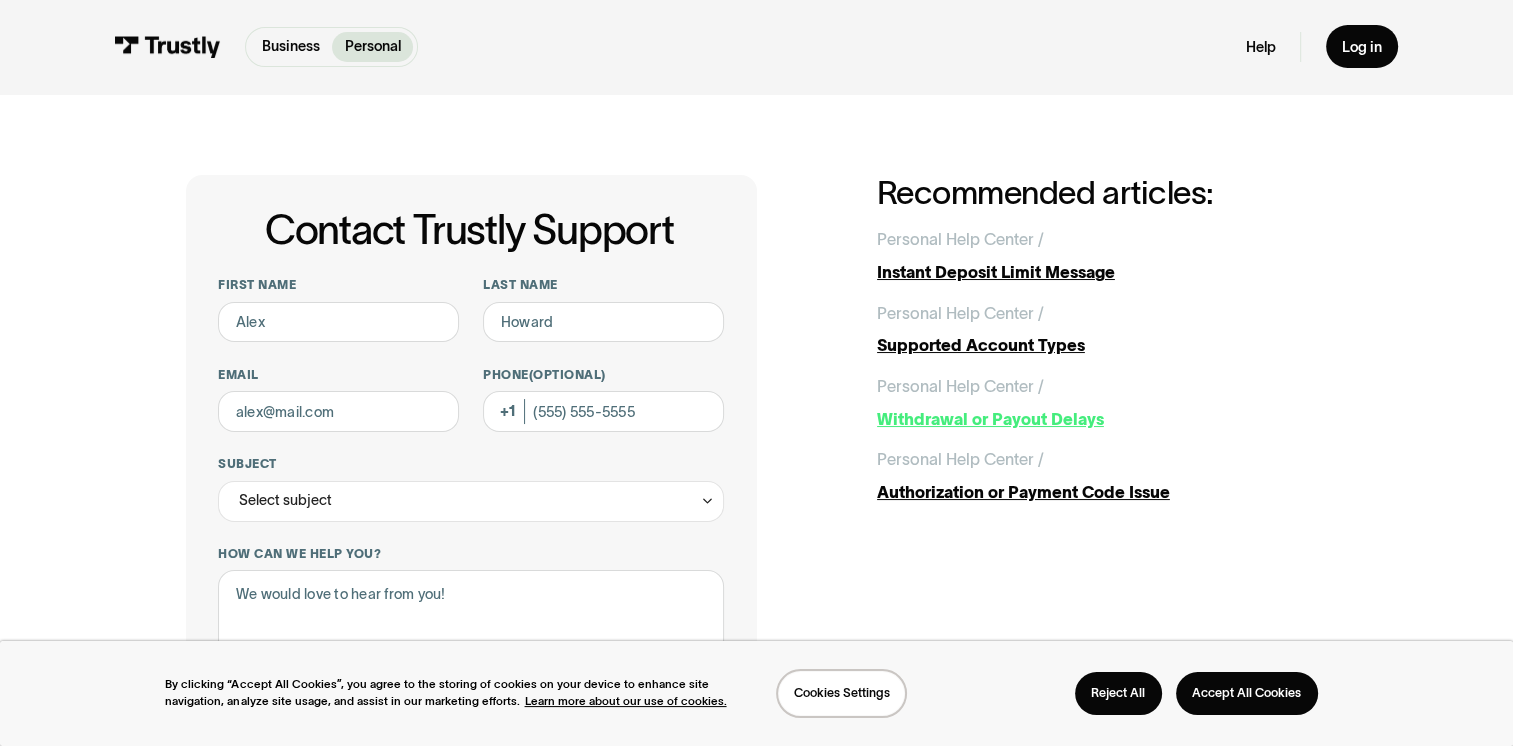 click on "Withdrawal or Payout Delays" at bounding box center (1102, 419) 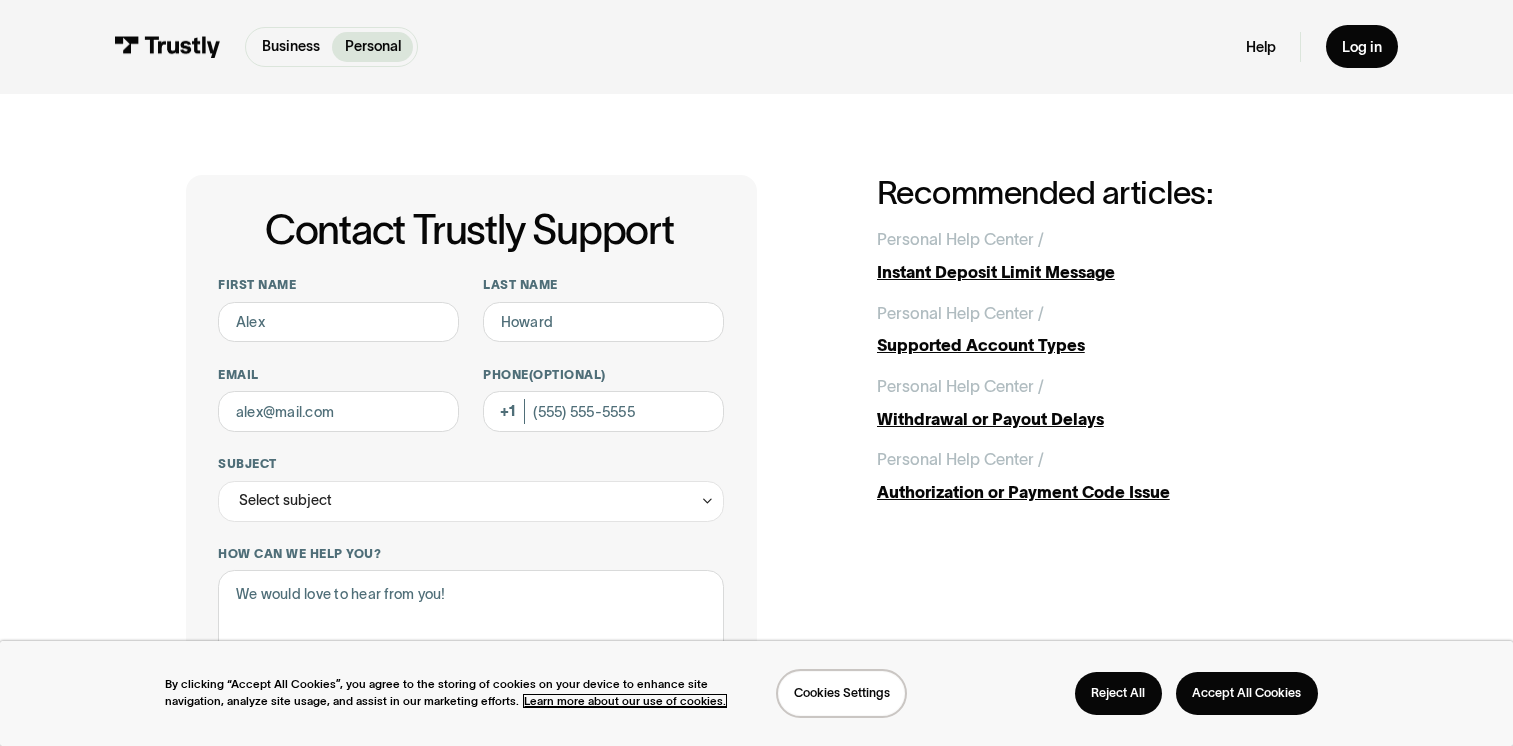 scroll, scrollTop: 0, scrollLeft: 0, axis: both 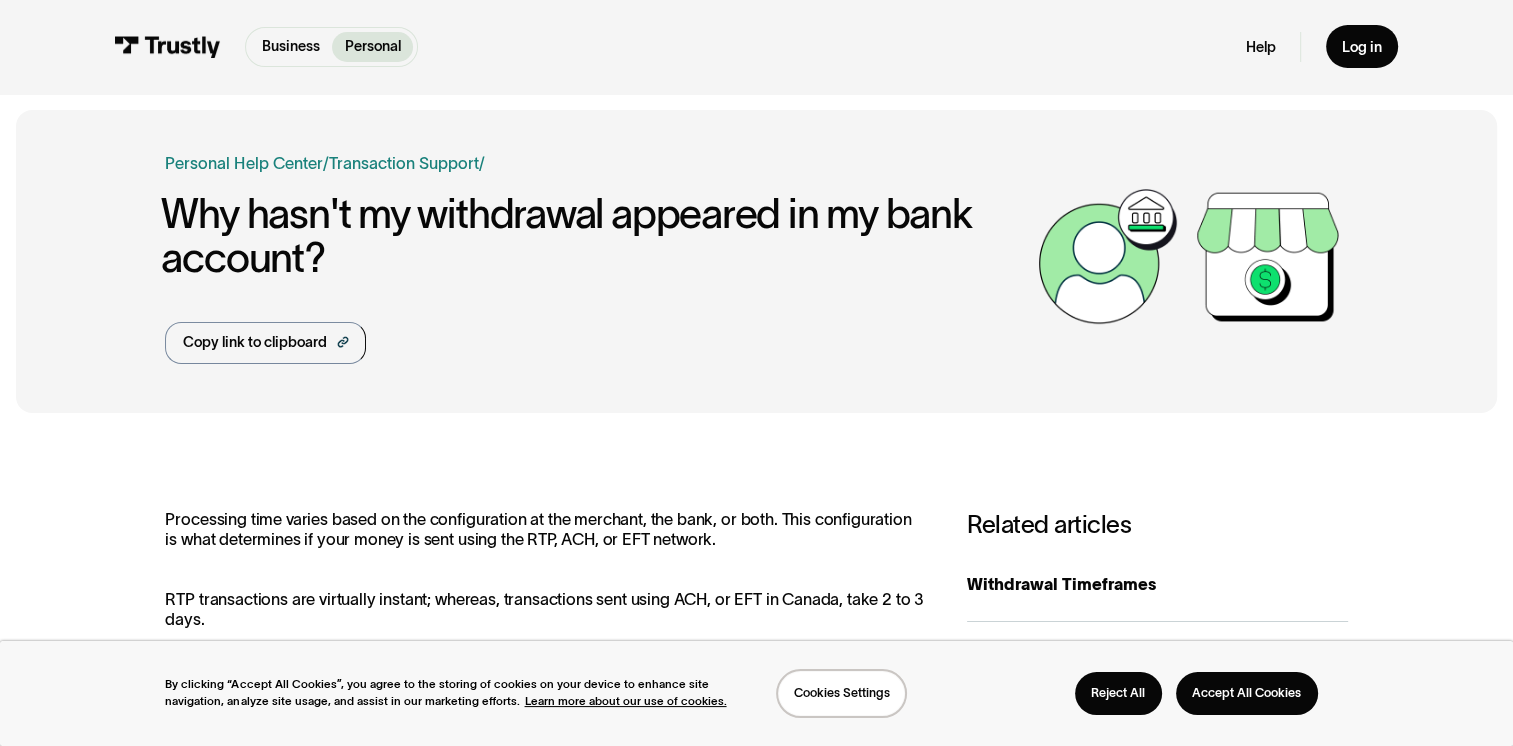 click on "Business Help Center Personal Help Center  /  Personal Business Transaction Support Personal Business Troubleshooting  /  Why hasn't my withdrawal appeared in my bank account? Copy link to clipboard
https://us.trustly.com/help-center/withdrawal-or-payout-delays?audience=personal Processing time varies based on the configuration at the merchant, the bank, or both. This configuration is what determines if your money is sent using the RTP, ACH, or EFT network. RTP transactions are virtually instant; whereas, transactions sent using ACH, or EFT in Canada, take [NUMBER] to [NUMBER] days. If you notice an unexpected delay in your withdrawal or payout, there may be additional reasons for a delay. The most common are: Bank Handling Times  Banks may have different processing times, particularly across time zones. In general, a bank transfer should not take more than [NUMBER] business days, but may take up to [NUMBER] days. Weekends or Holidays  Please keep in mind that weekends and holidays affect processing times. Business Yes No" at bounding box center [756, 912] 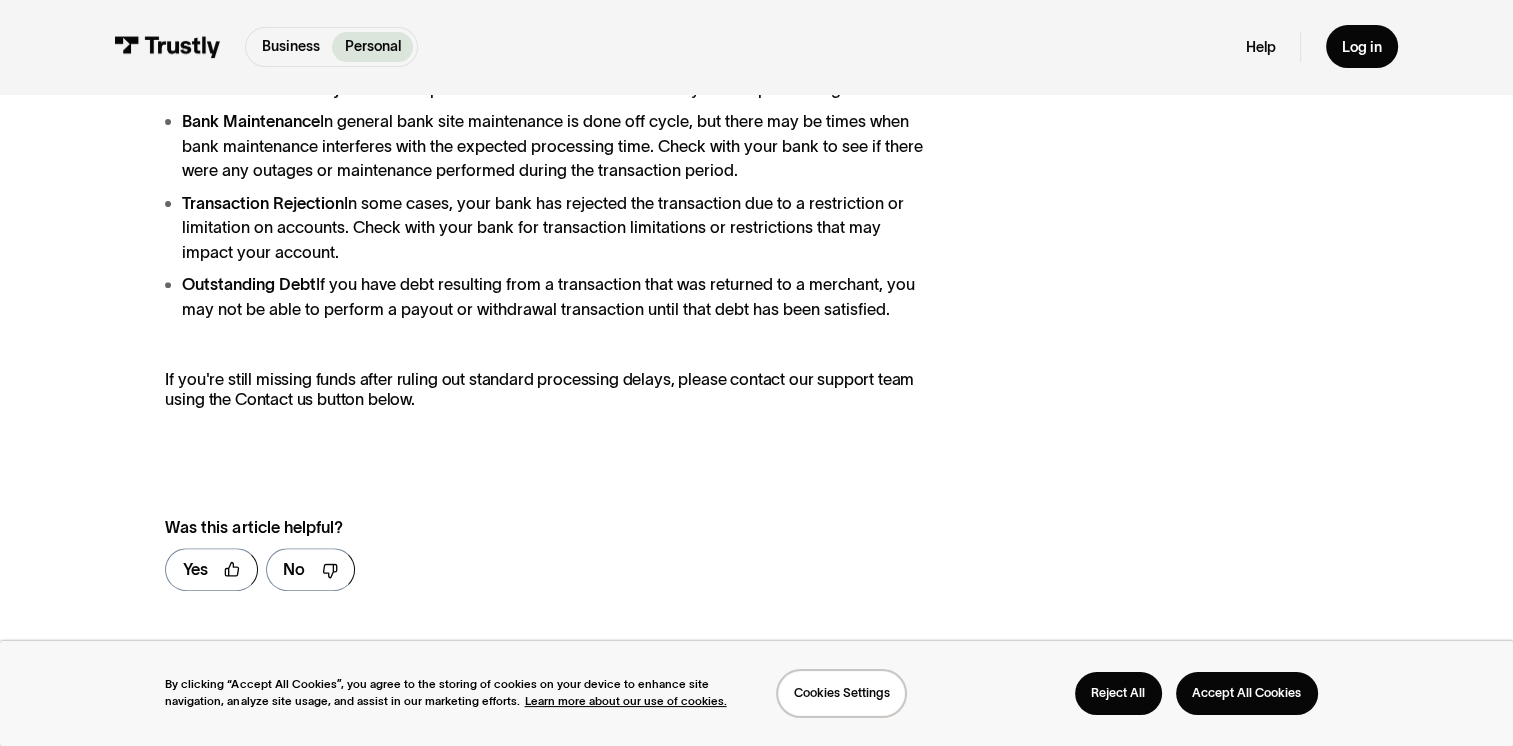 scroll, scrollTop: 812, scrollLeft: 0, axis: vertical 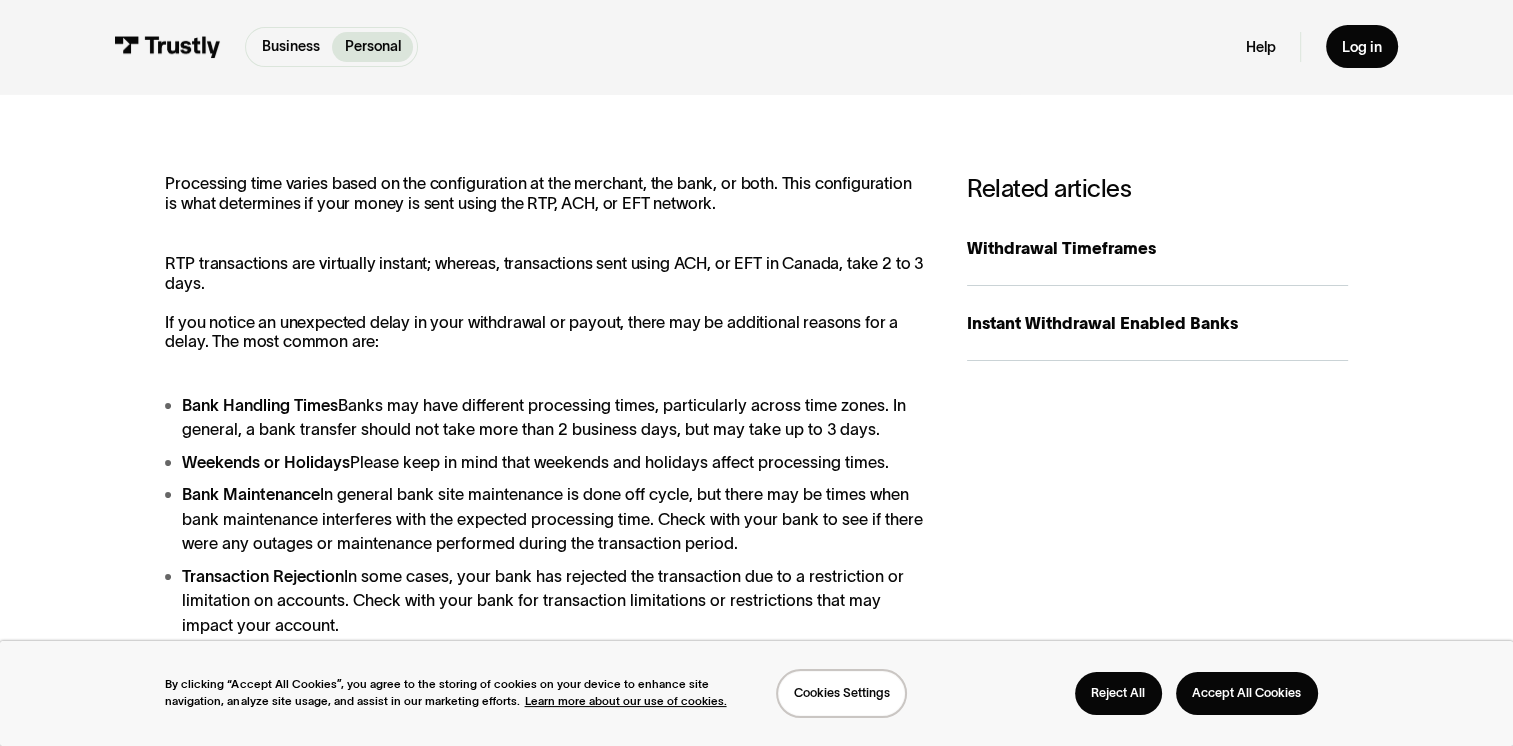 click on "Business Help Center Personal Help Center  /  Personal Business Transaction Support Personal Business Troubleshooting  /  Why hasn't my withdrawal appeared in my bank account? Copy link to clipboard
https://us.trustly.com/help-center/withdrawal-or-payout-delays?audience=personal Processing time varies based on the configuration at the merchant, the bank, or both. This configuration is what determines if your money is sent using the RTP, ACH, or EFT network. RTP transactions are virtually instant; whereas, transactions sent using ACH, or EFT in Canada, take [NUMBER] to [NUMBER] days. If you notice an unexpected delay in your withdrawal or payout, there may be additional reasons for a delay. The most common are: Bank Handling Times  Banks may have different processing times, particularly across time zones. In general, a bank transfer should not take more than [NUMBER] business days, but may take up to [NUMBER] days. Weekends or Holidays  Please keep in mind that weekends and holidays affect processing times. Business Yes No" at bounding box center [756, 576] 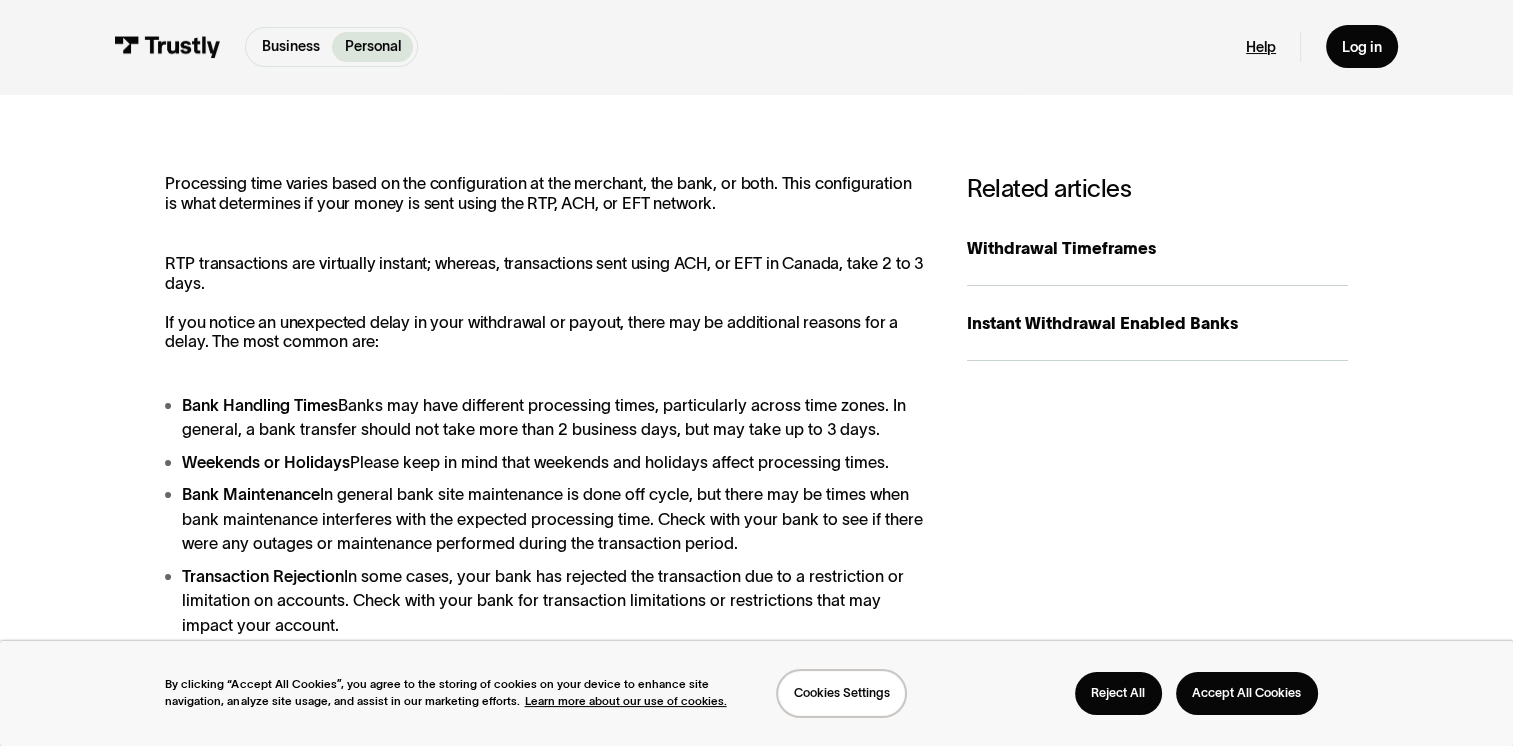 click on "Help" at bounding box center [1261, 47] 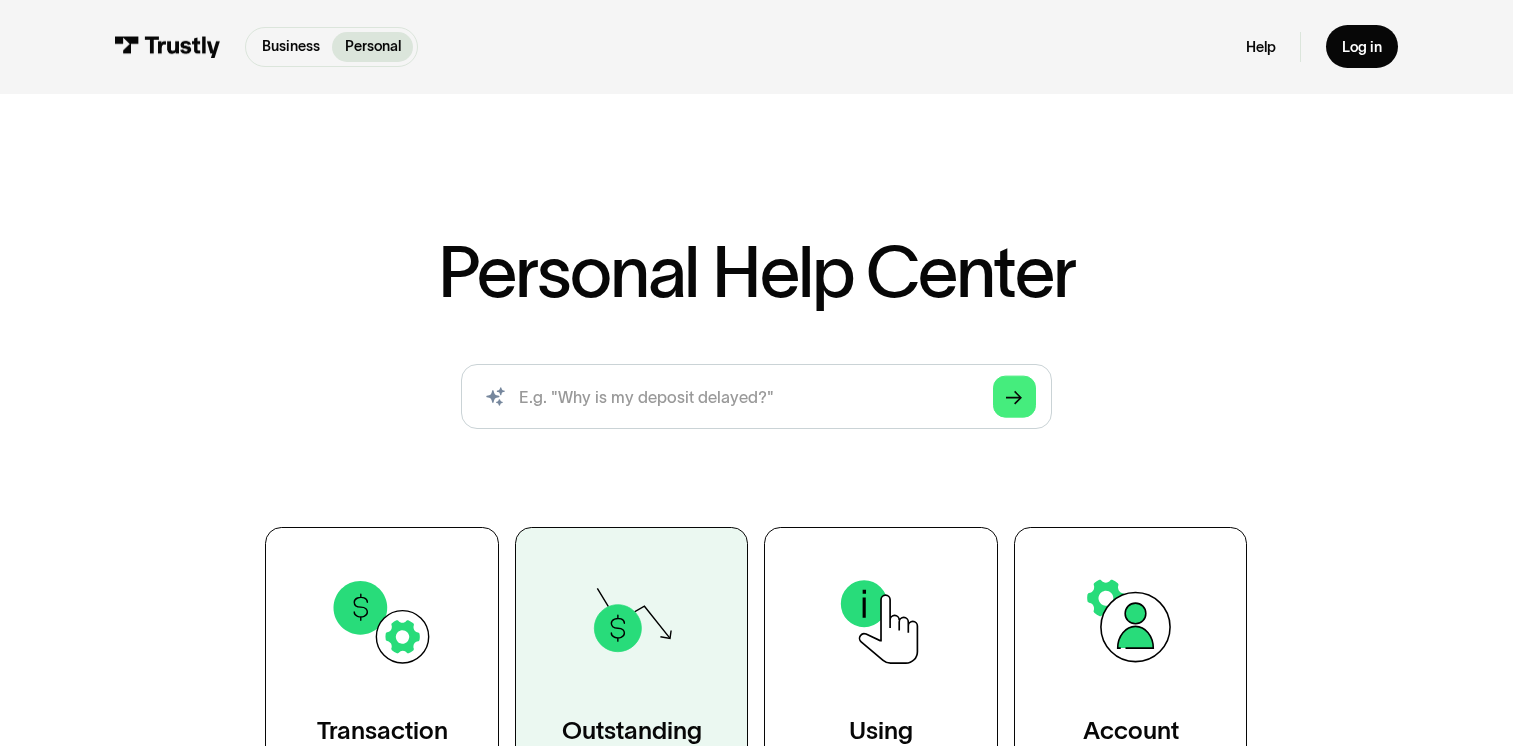 scroll, scrollTop: 0, scrollLeft: 0, axis: both 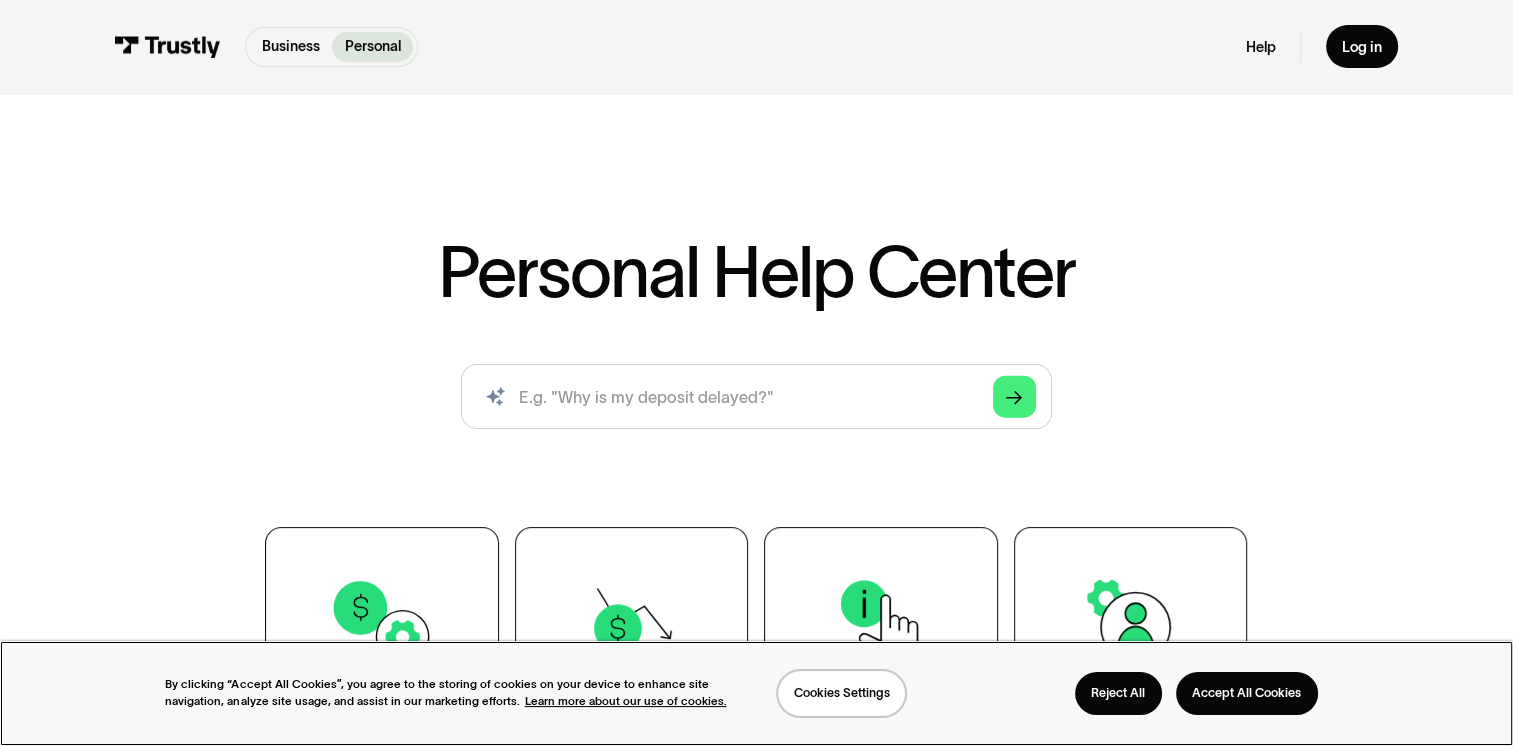 click on "By clicking “Accept All Cookies”, you agree to the storing of cookies on your device to enhance site navigation, analyze site usage, and assist in our marketing efforts.  Learn more about our use of cookies. Reject All   Accept All Cookies Cookies Settings" at bounding box center (756, 693) 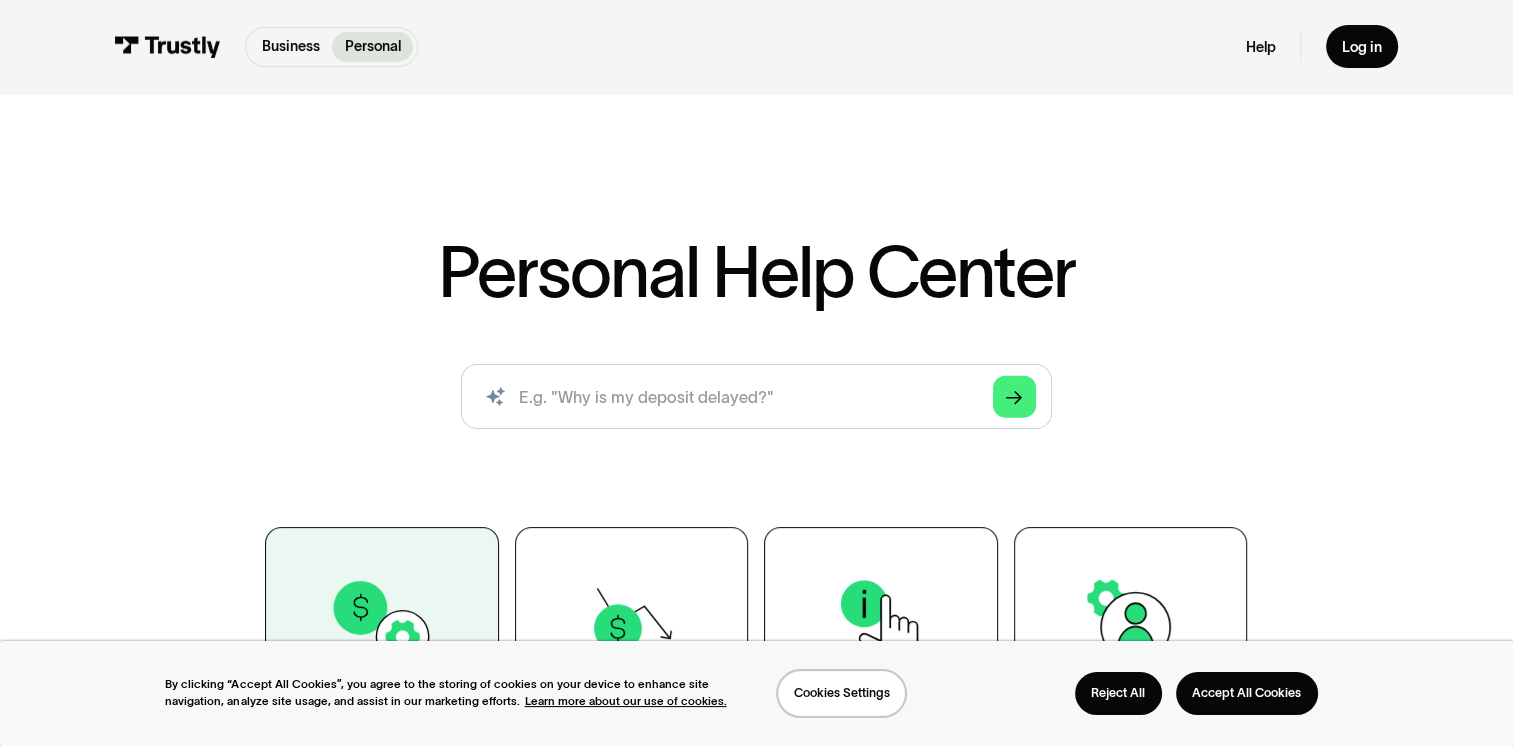 click on "Transaction Support" at bounding box center (382, 674) 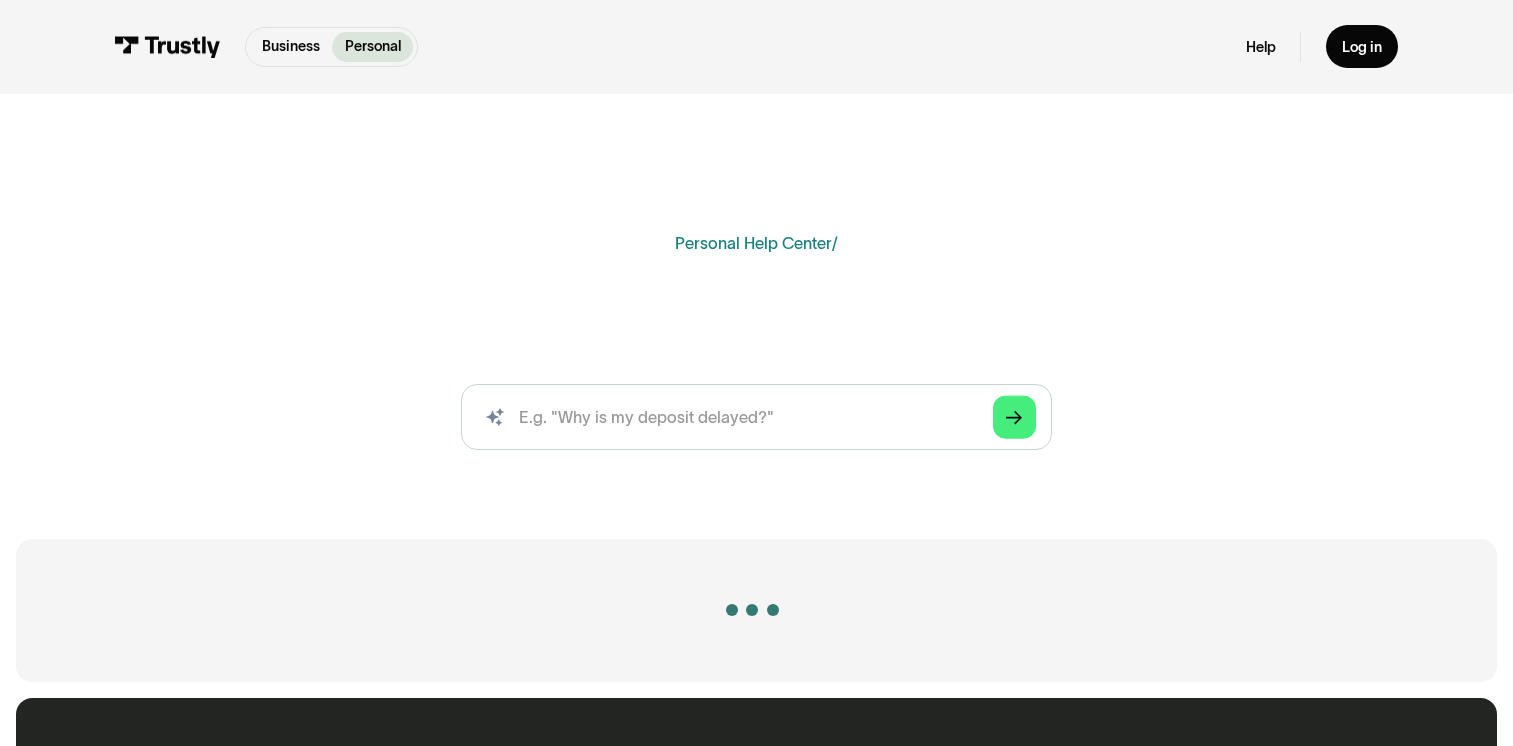 scroll, scrollTop: 0, scrollLeft: 0, axis: both 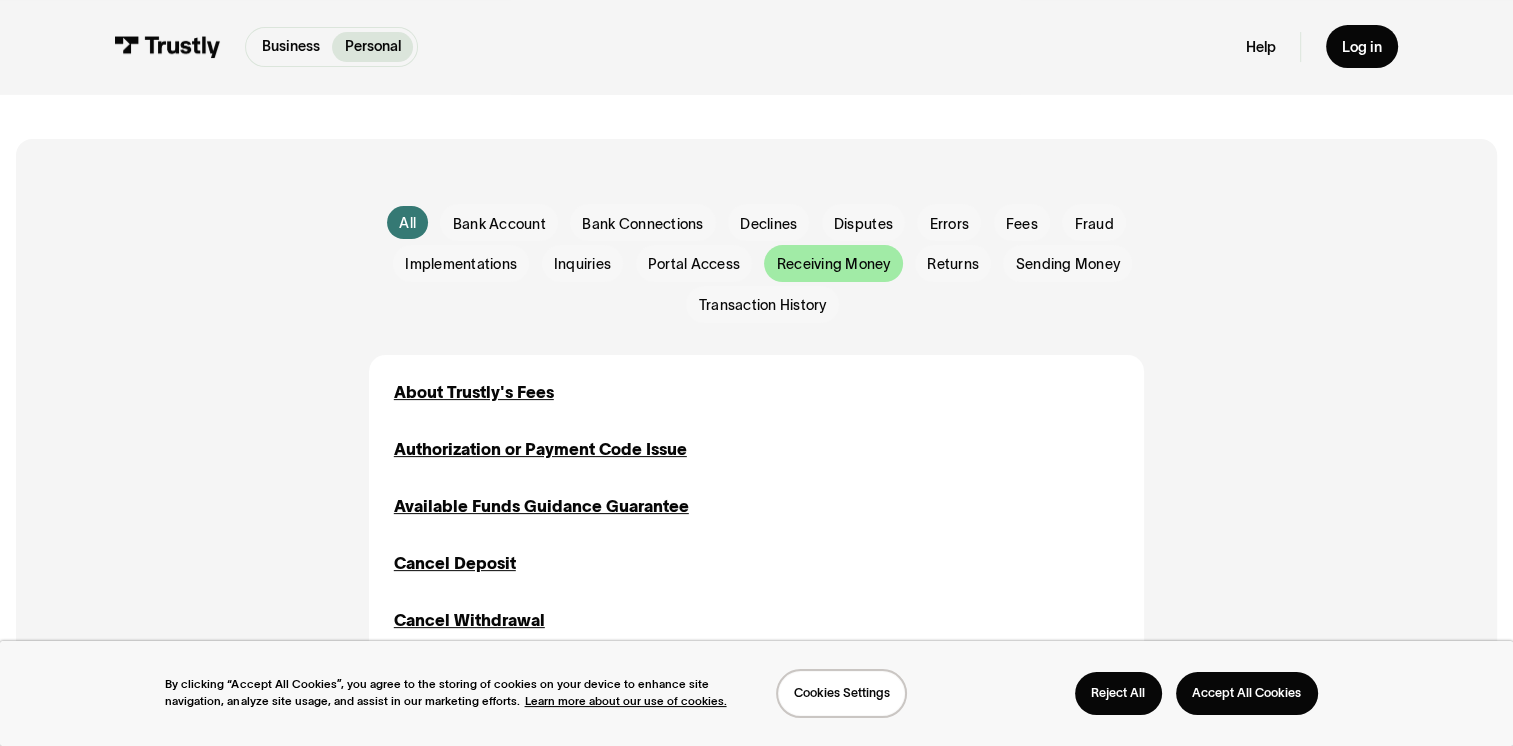 click on "Receiving Money" at bounding box center (0, 0) 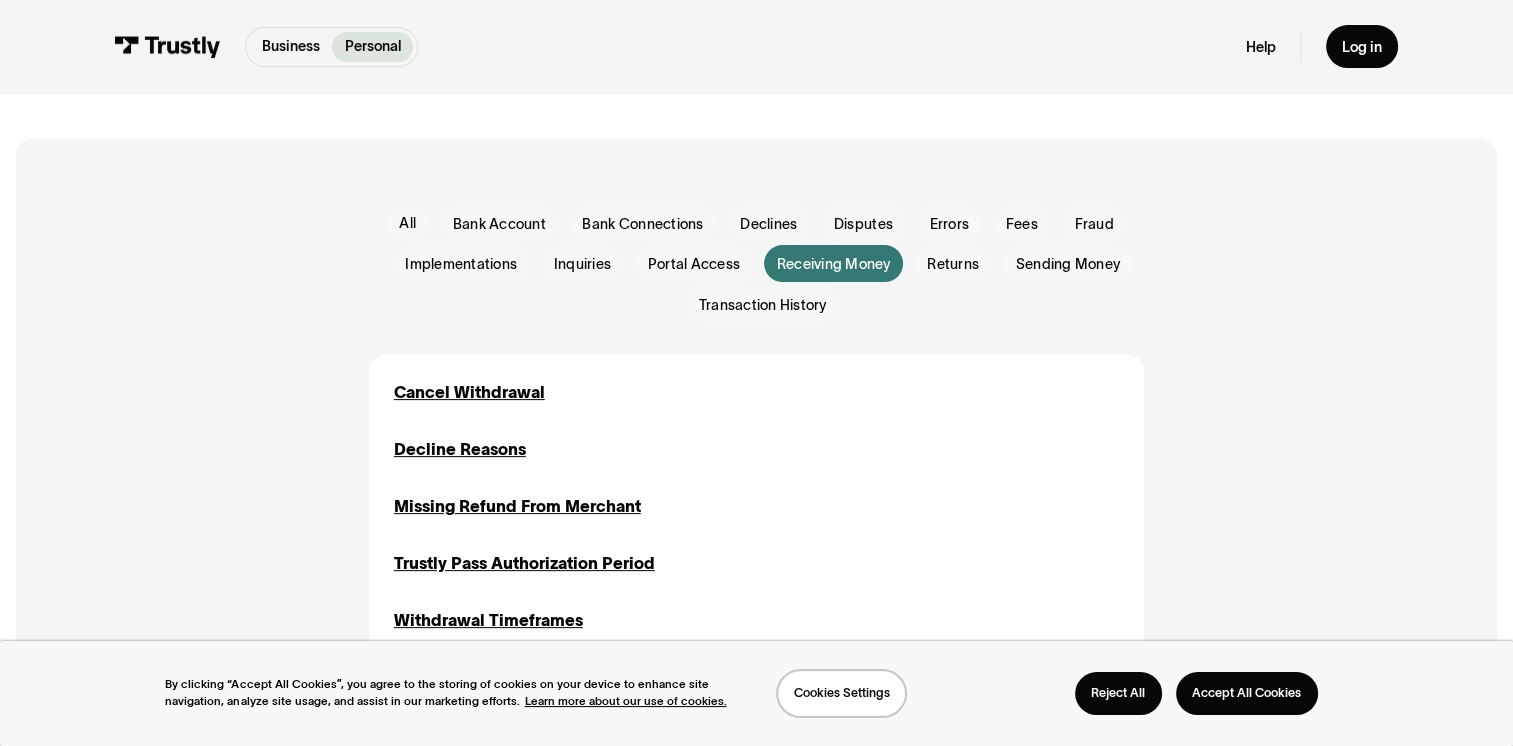 click on "Receiving Money" at bounding box center (834, 264) 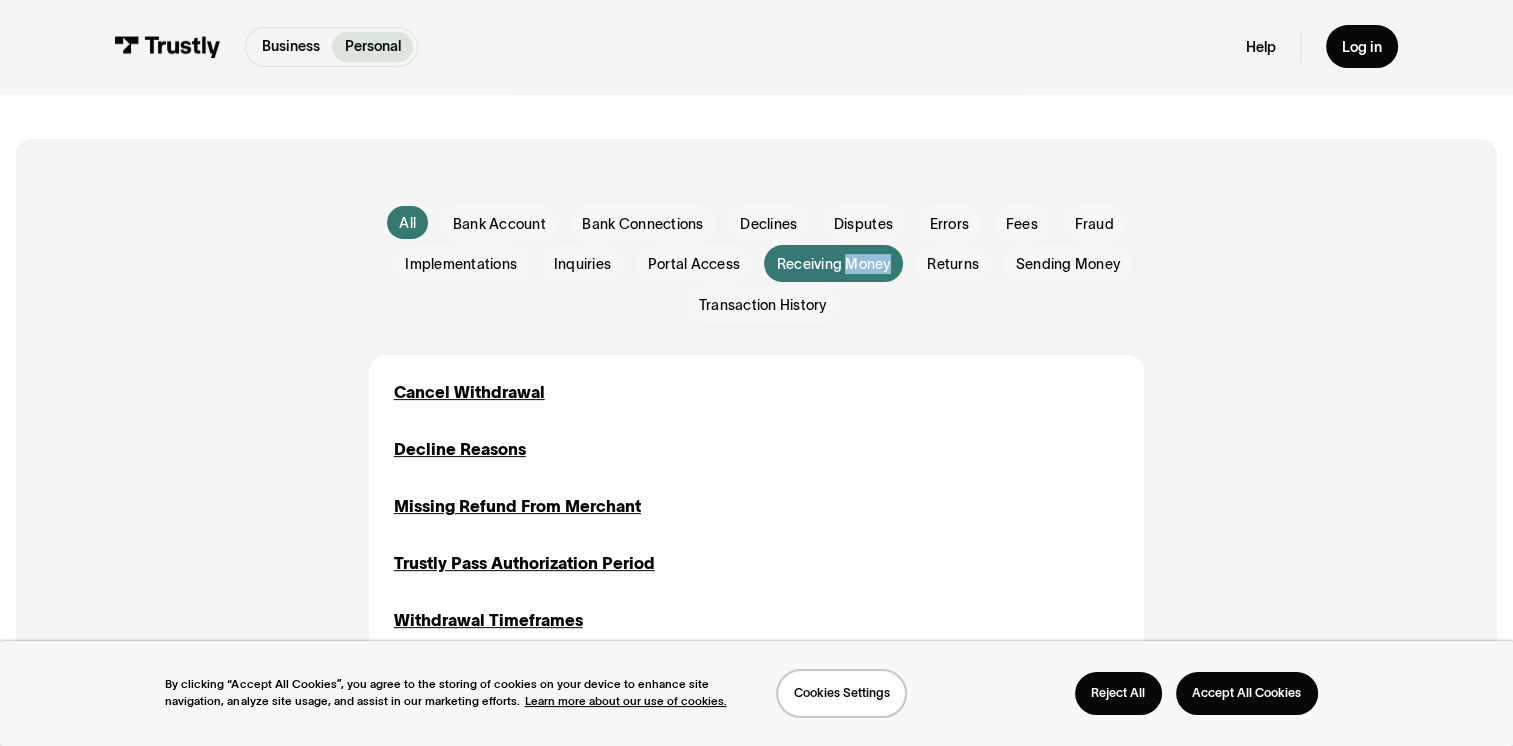 click on "Receiving Money" at bounding box center (834, 264) 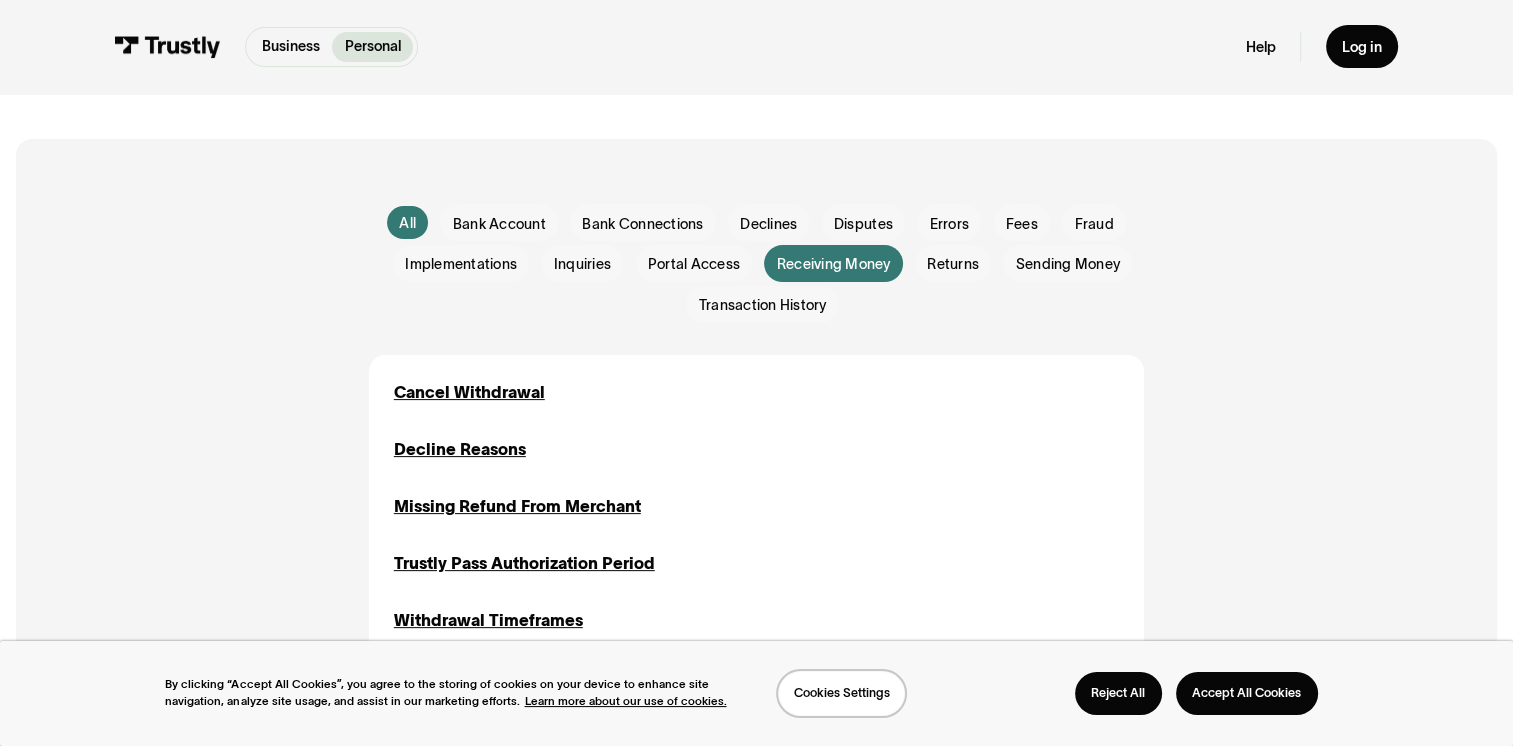drag, startPoint x: 848, startPoint y: 265, endPoint x: 833, endPoint y: 265, distance: 15 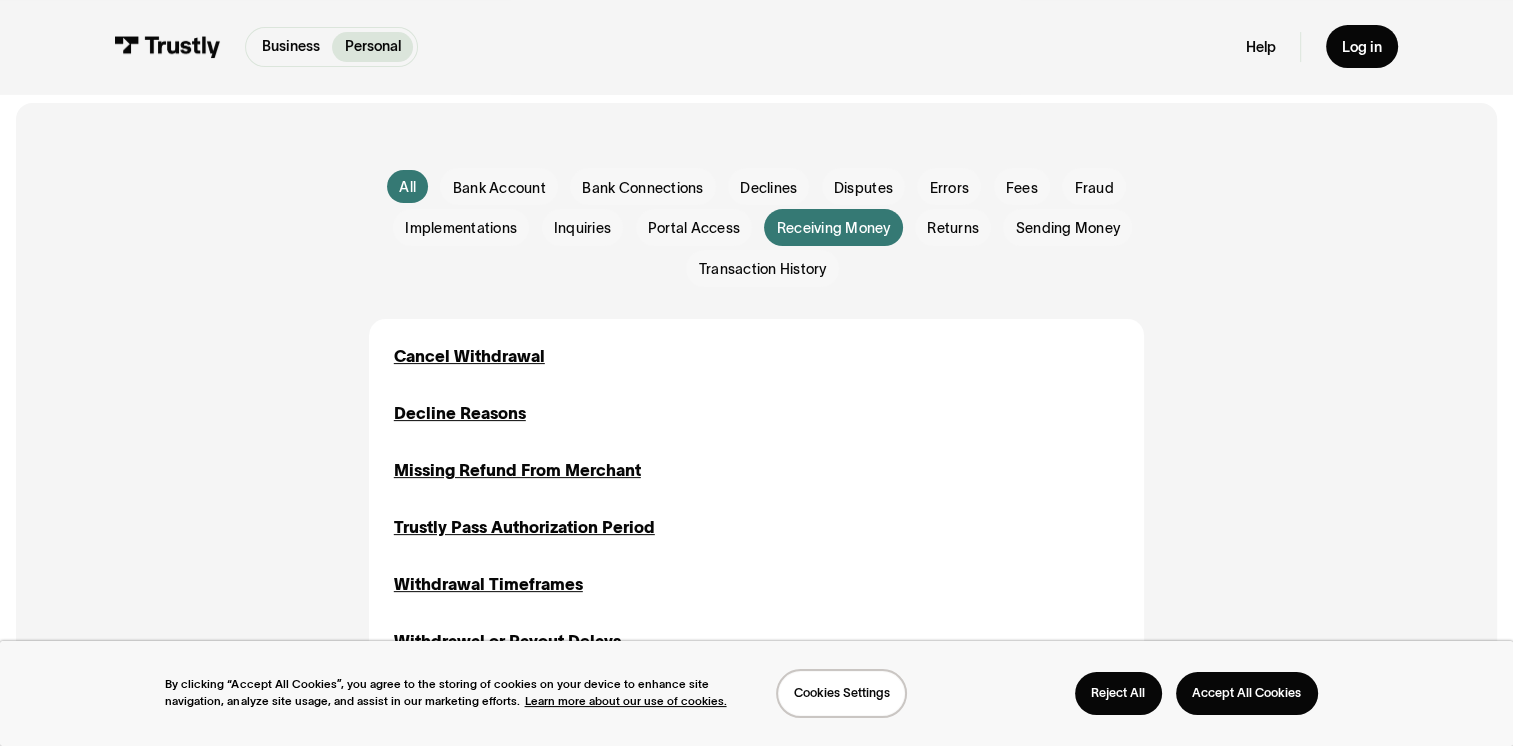 scroll, scrollTop: 780, scrollLeft: 0, axis: vertical 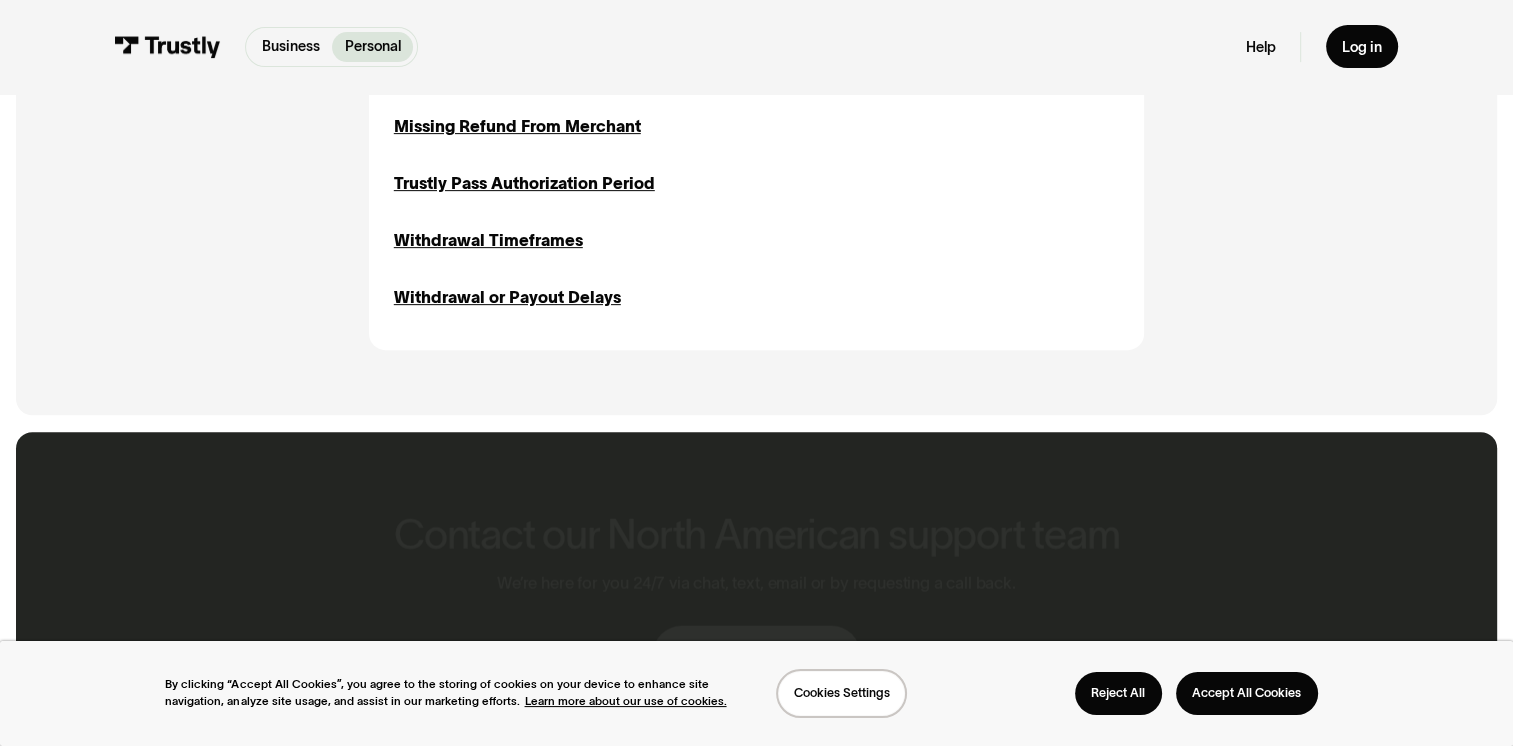 click on "All All Bank Account Bank Account Bank Connections Bank Connections Declines Declines Disputes Disputes Errors Errors Fees Fees Fraud Fraud Implementations Implementations Inquiries Inquiries Portal Access Portal Access Receiving Money Receiving Money Returns Returns Sending Money Sending Money Transaction History Transaction History Thank you! Your submission has been received! Oops! Something went wrong while submitting the form. Cancel Withdrawal Receiving Money Returns Decline Reasons Declines Errors Inquiries Receiving Money Returns Missing Refund From Merchant Disputes Inquiries Receiving Money Trustly Pass Authorization Period Bank Account Receiving Money Sending Money Withdrawal Timeframes Inquiries Receiving Money Withdrawal or Payout Delays Inquiries Receiving Money" at bounding box center (756, 87) 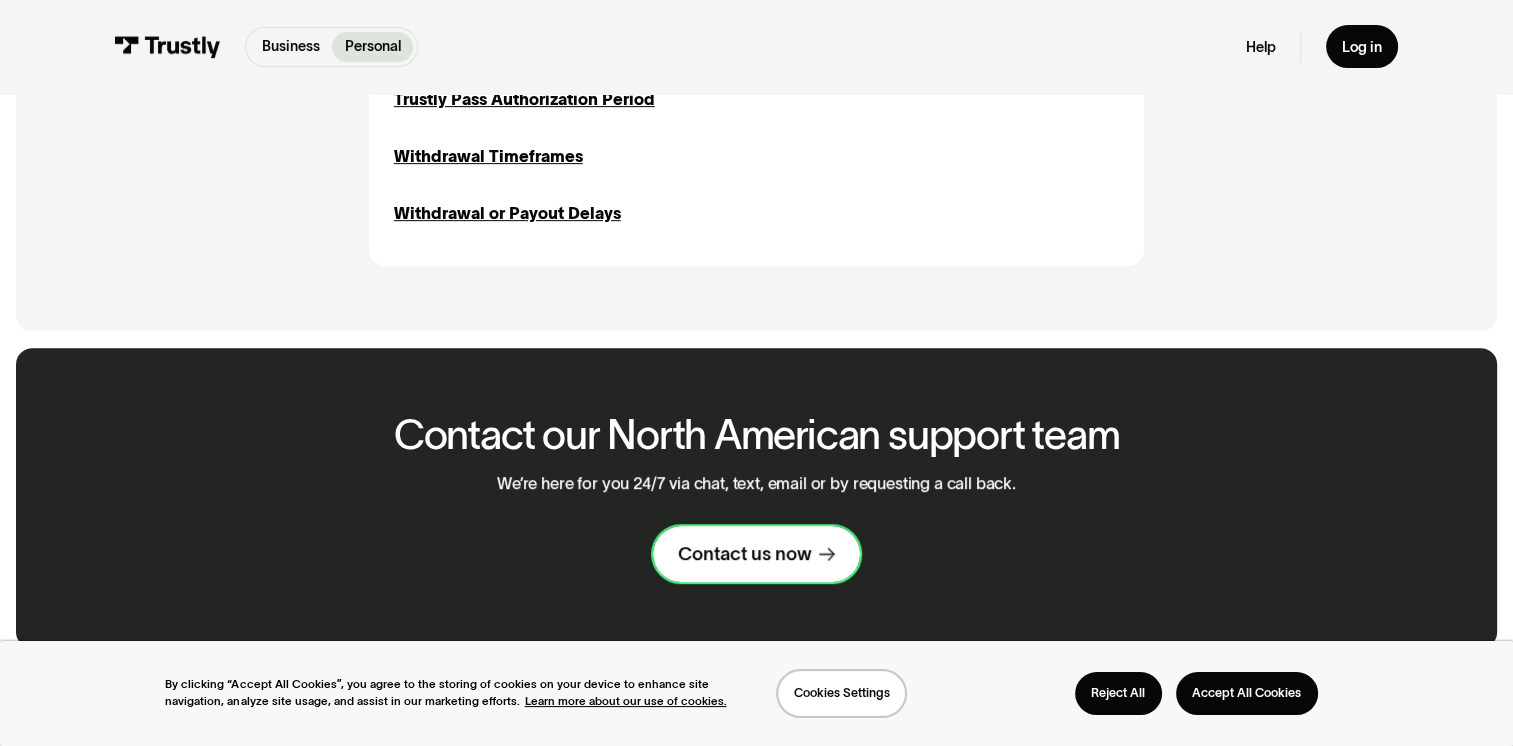 click on "Contact us now" at bounding box center (744, 554) 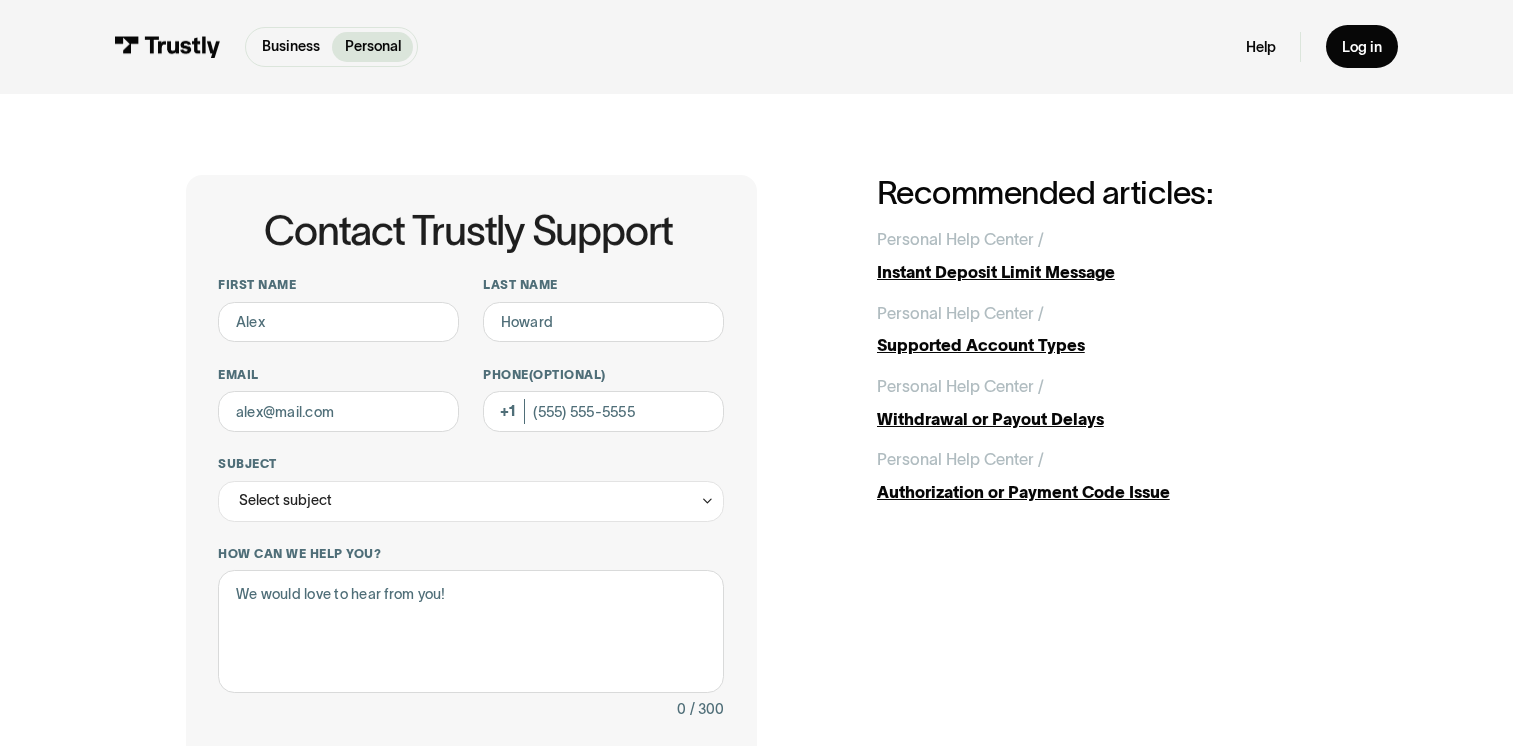 scroll, scrollTop: 0, scrollLeft: 0, axis: both 